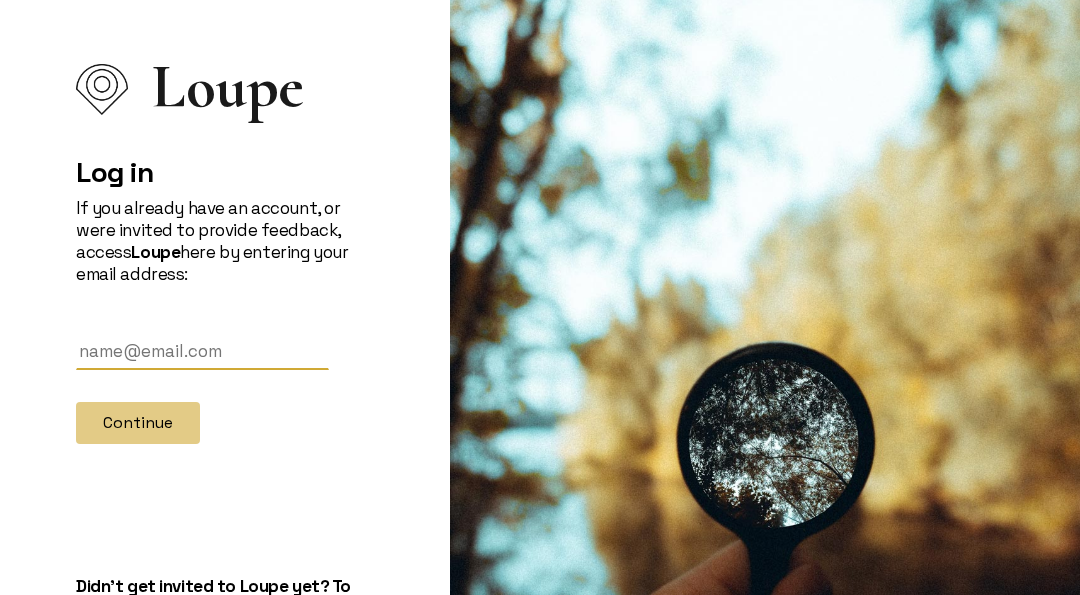 scroll, scrollTop: 0, scrollLeft: 0, axis: both 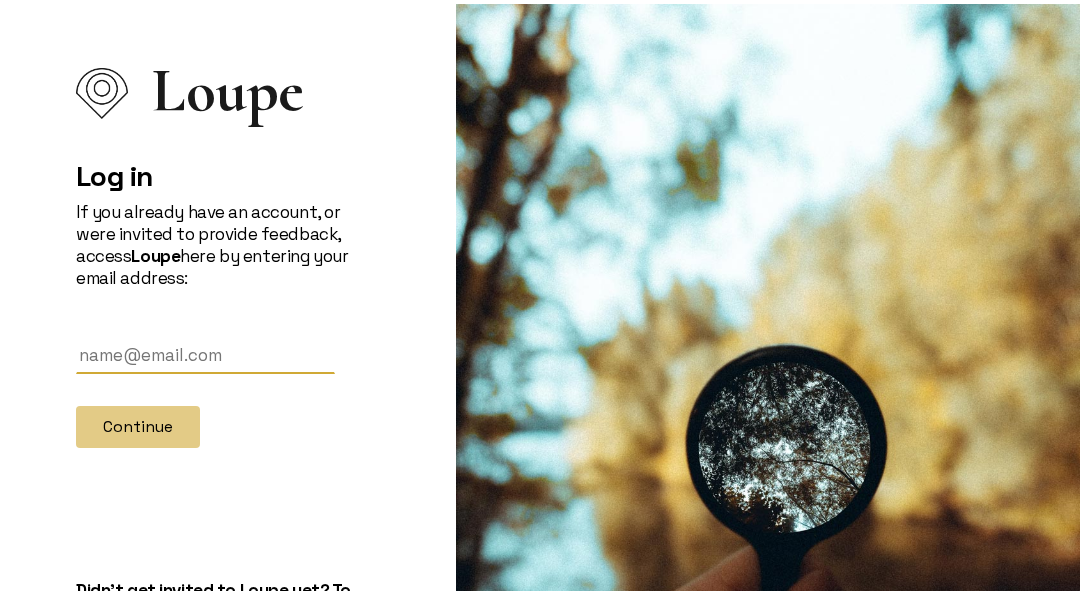click at bounding box center (205, 351) 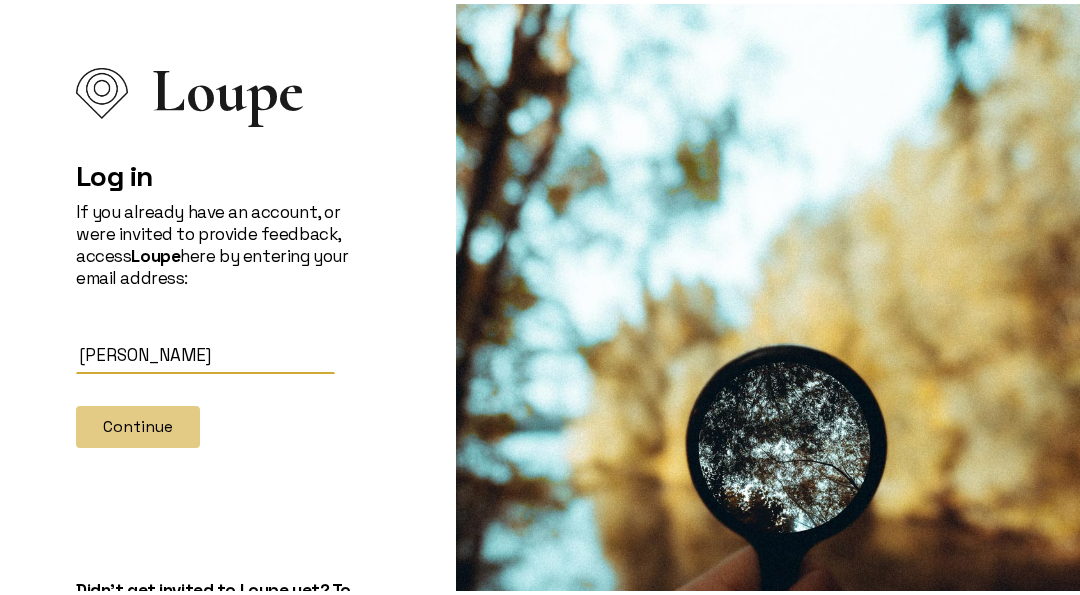 type on "[EMAIL_ADDRESS][DOMAIN_NAME]" 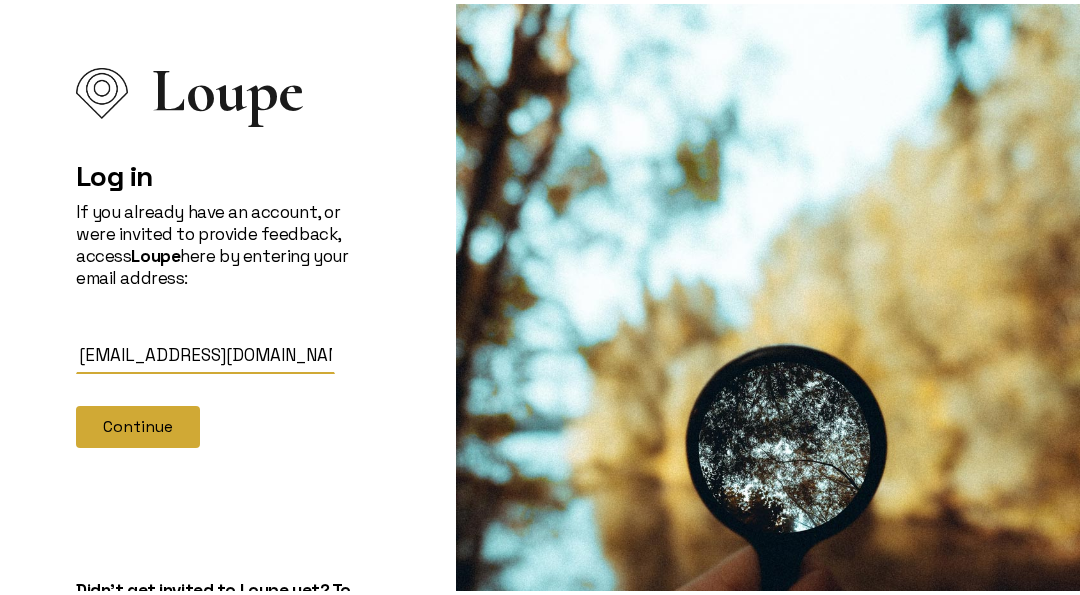click on "Continue" 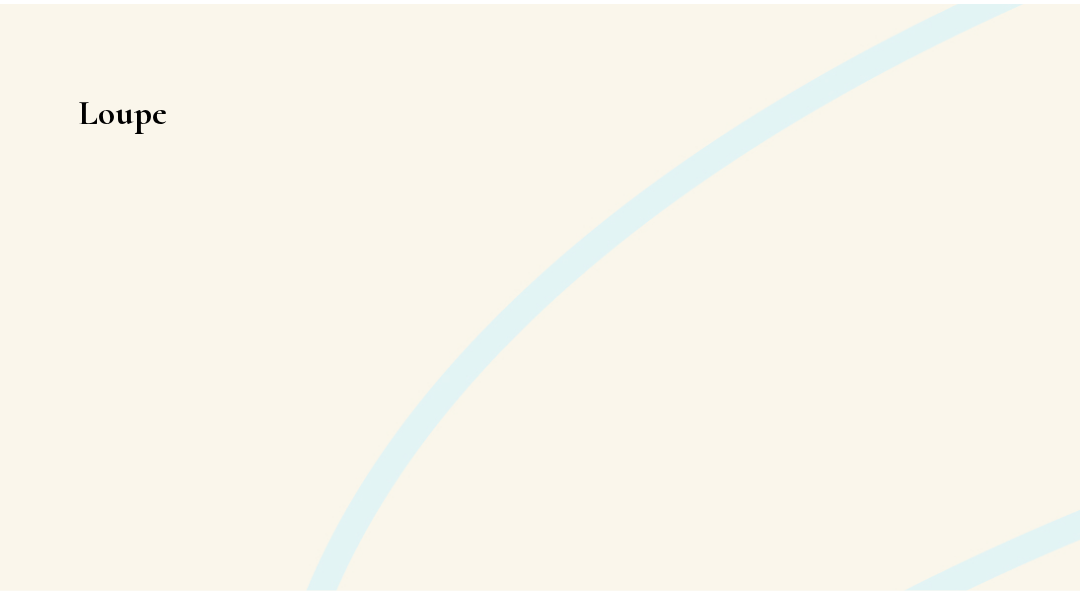 scroll, scrollTop: 0, scrollLeft: 0, axis: both 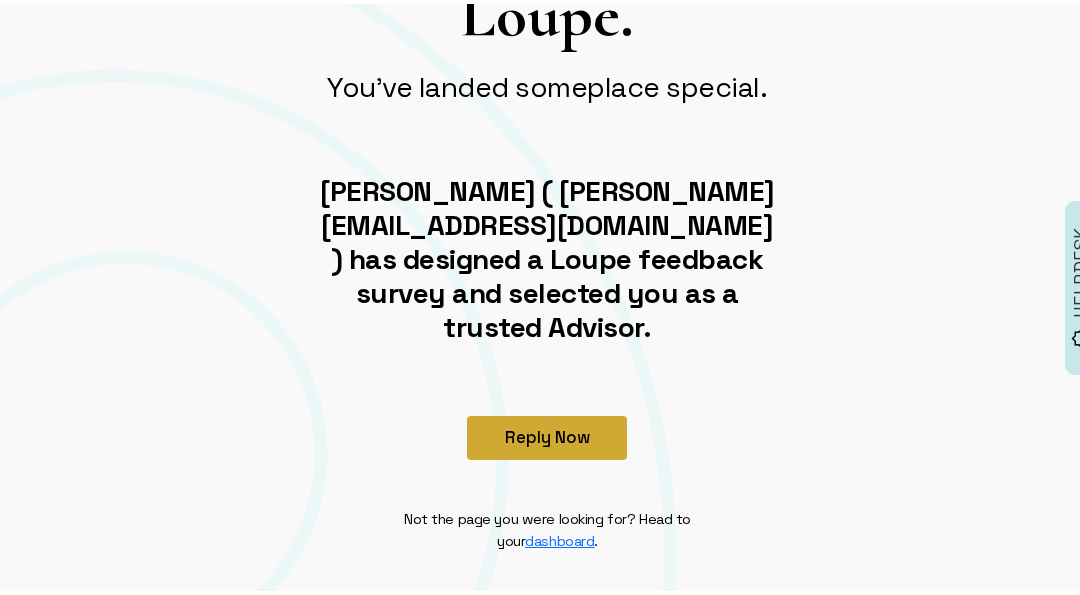 click on "Reply Now" 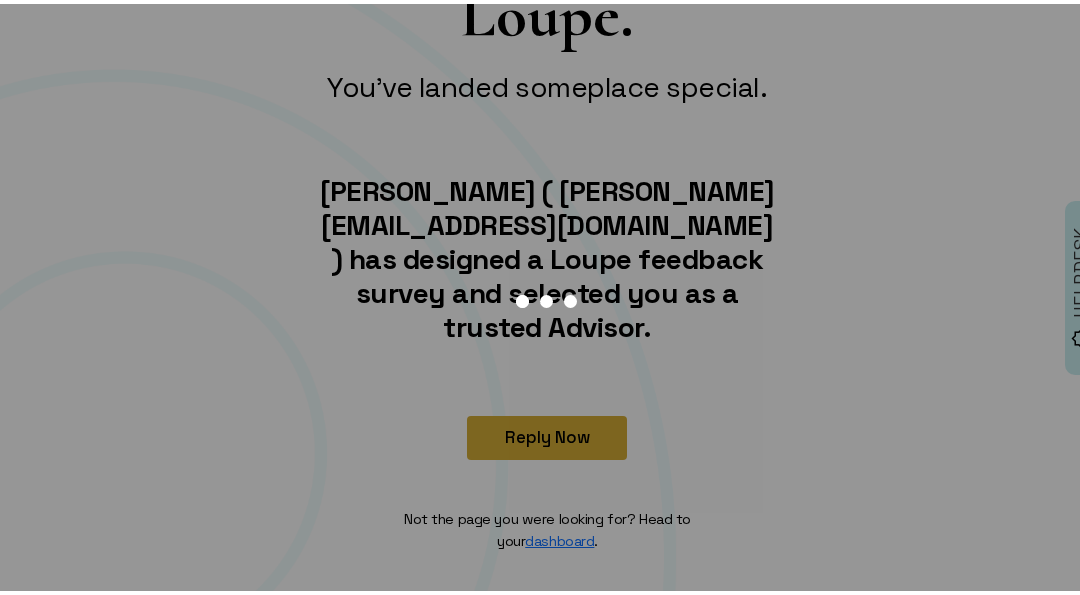 scroll, scrollTop: 0, scrollLeft: 0, axis: both 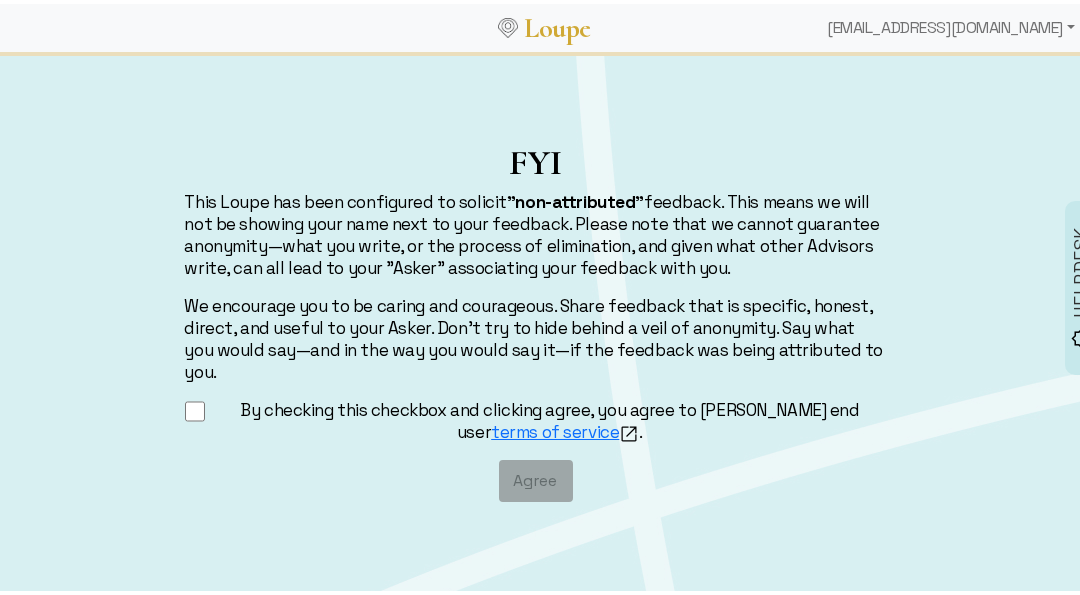 click on "By checking this checkbox and clicking agree, you agree to [PERSON_NAME] end user  terms of service ." at bounding box center [195, 407] 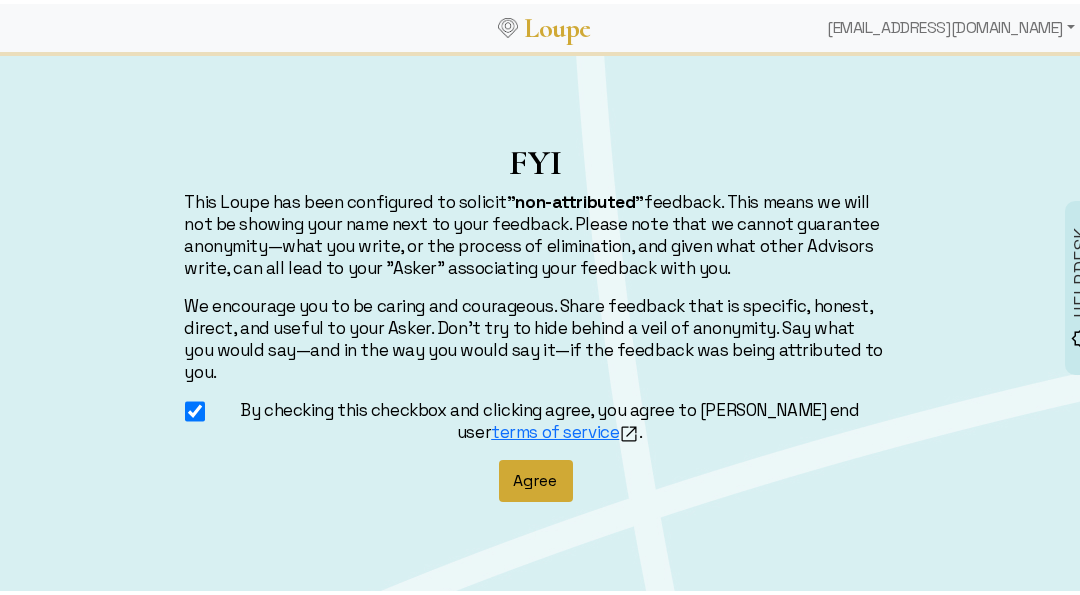 click on "Agree" 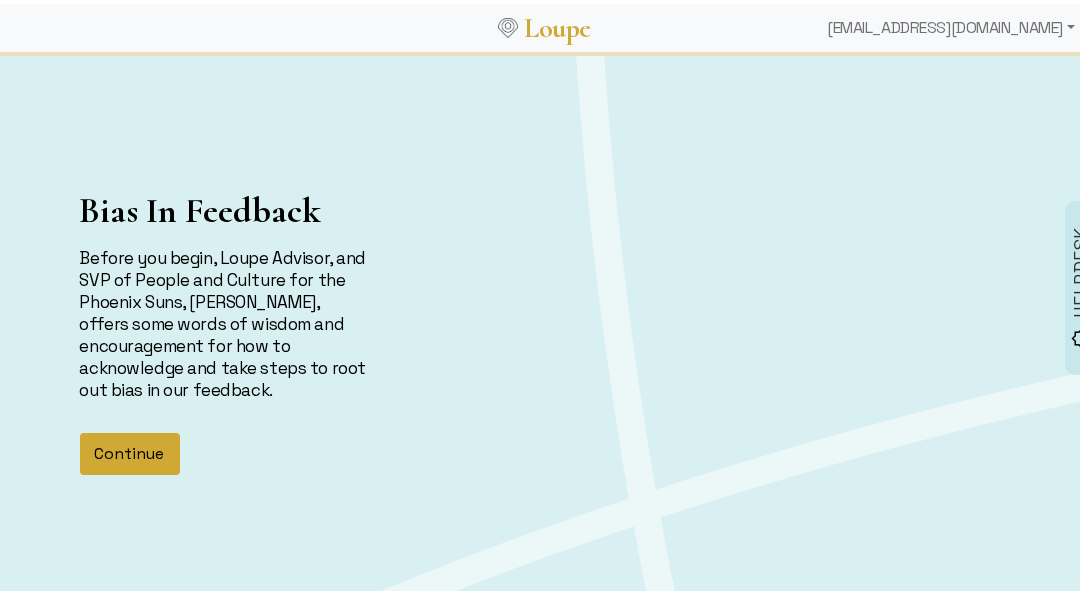 click on "Continue" 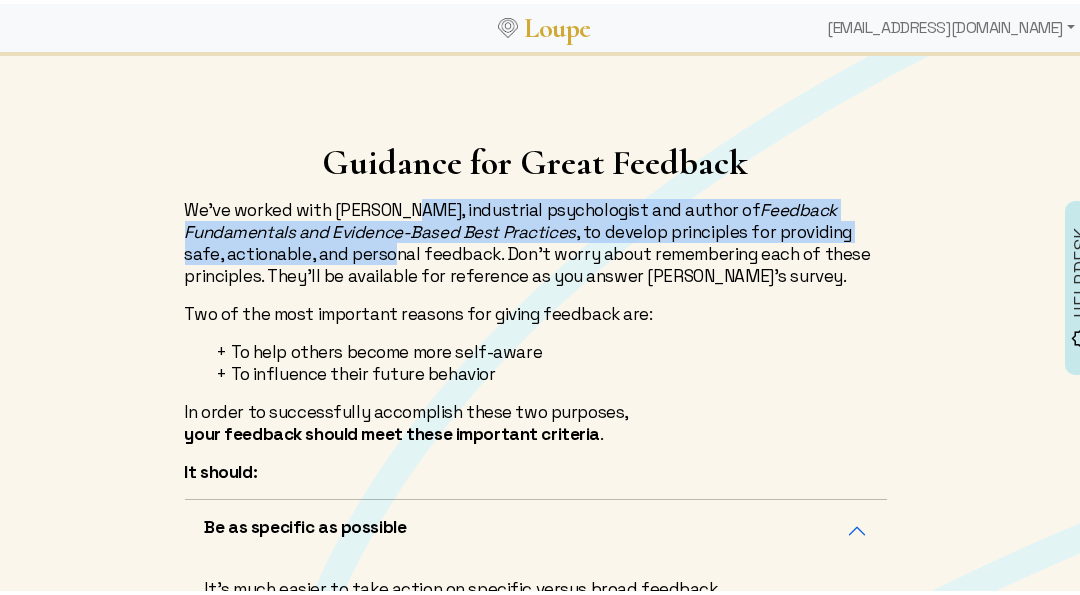 drag, startPoint x: 385, startPoint y: 211, endPoint x: 386, endPoint y: 247, distance: 36.013885 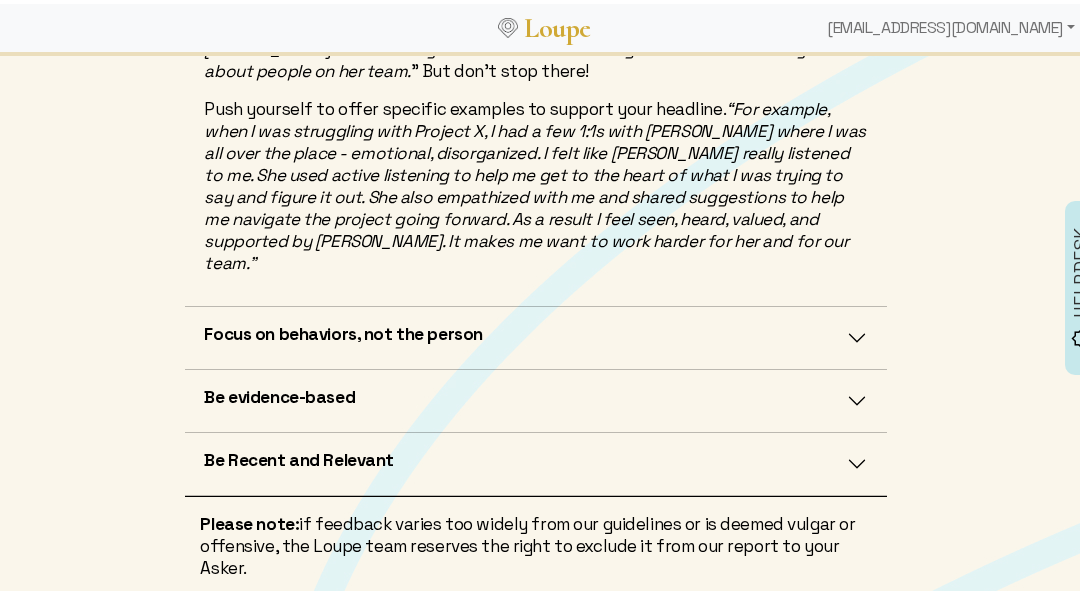 scroll, scrollTop: 700, scrollLeft: 0, axis: vertical 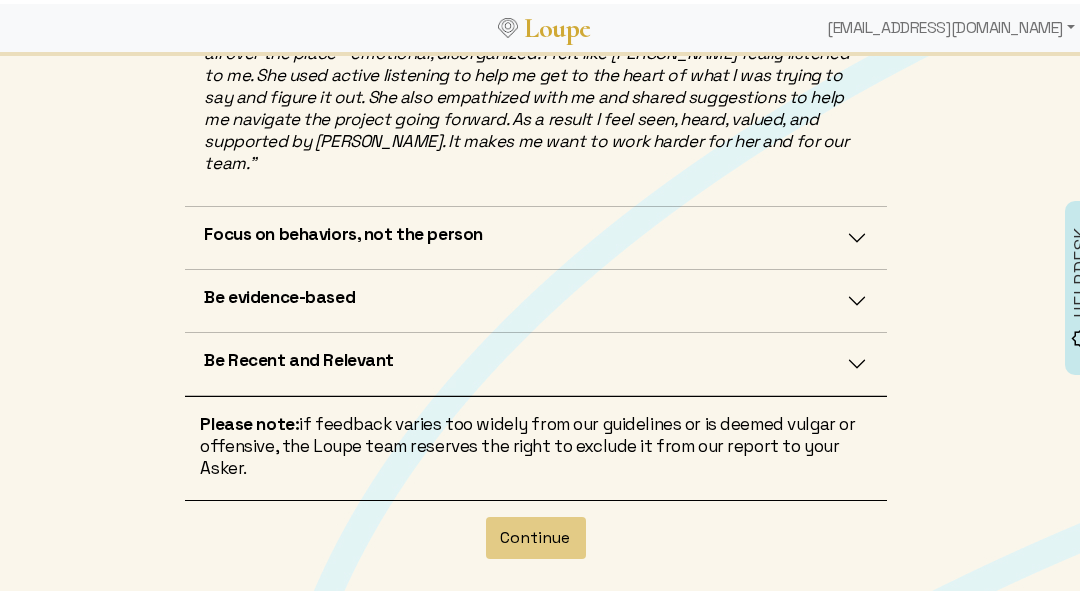click on "Be evidence-based" at bounding box center [536, 297] 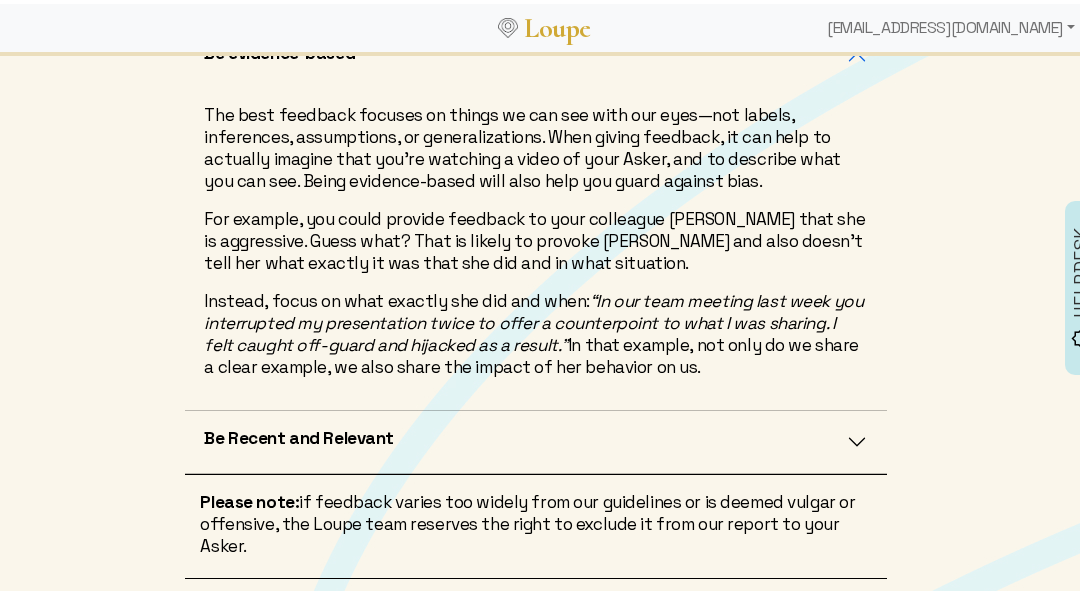 scroll, scrollTop: 700, scrollLeft: 0, axis: vertical 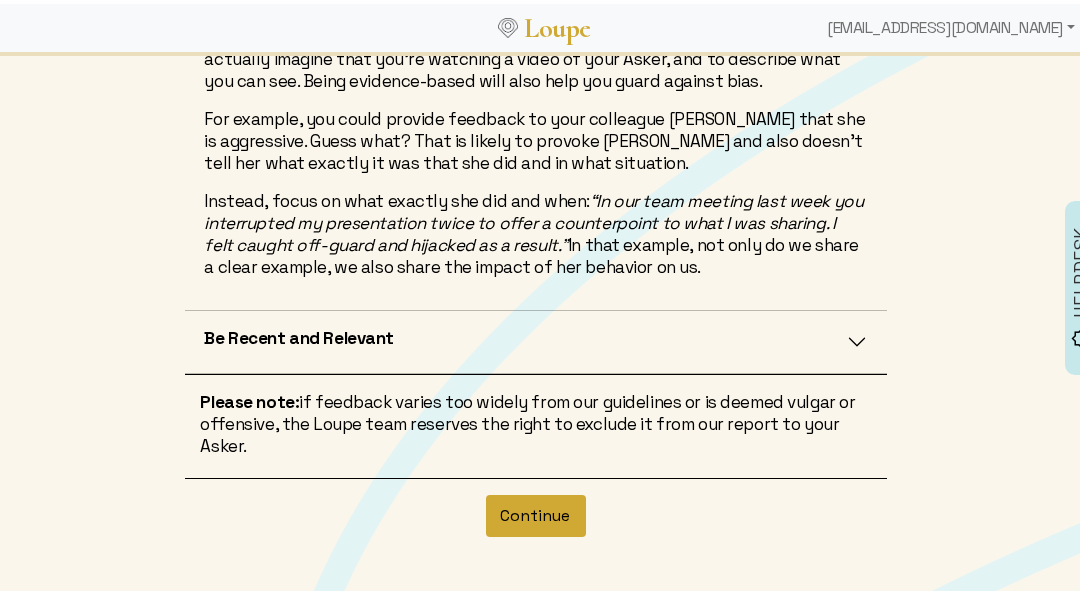 click on "Continue" 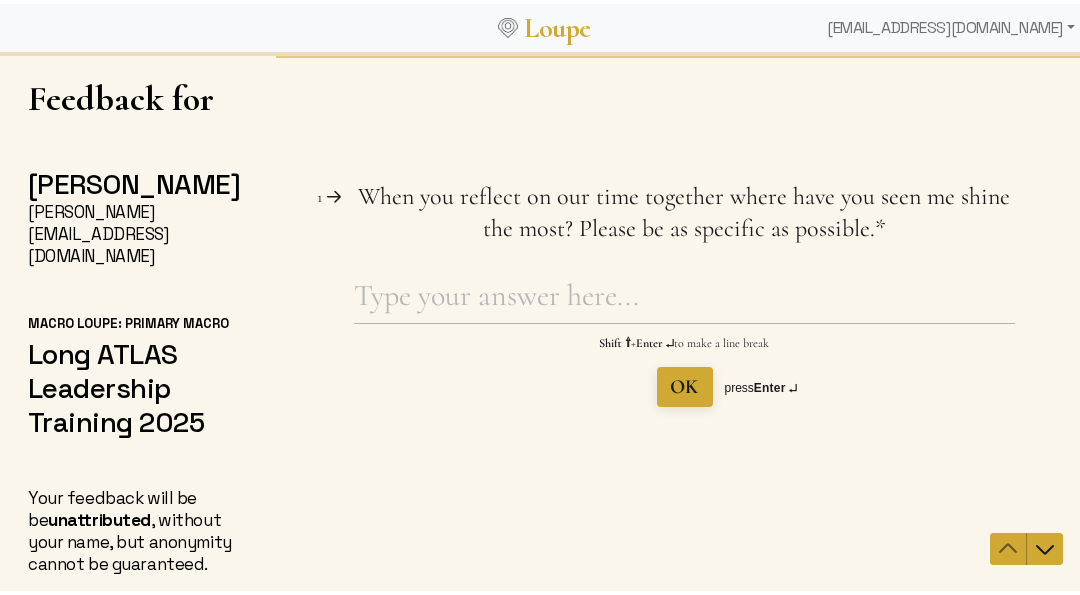 scroll, scrollTop: 0, scrollLeft: 0, axis: both 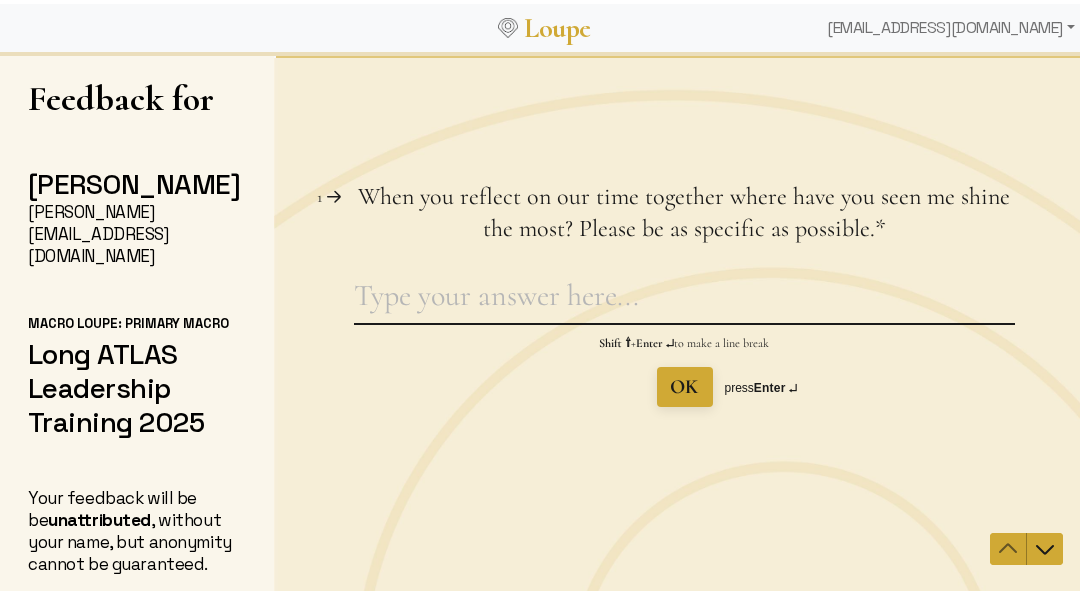 click on "When you reflect on our time together where have you seen me shine the most? Please be as specific as possible.  This question is required." at bounding box center (683, 300) 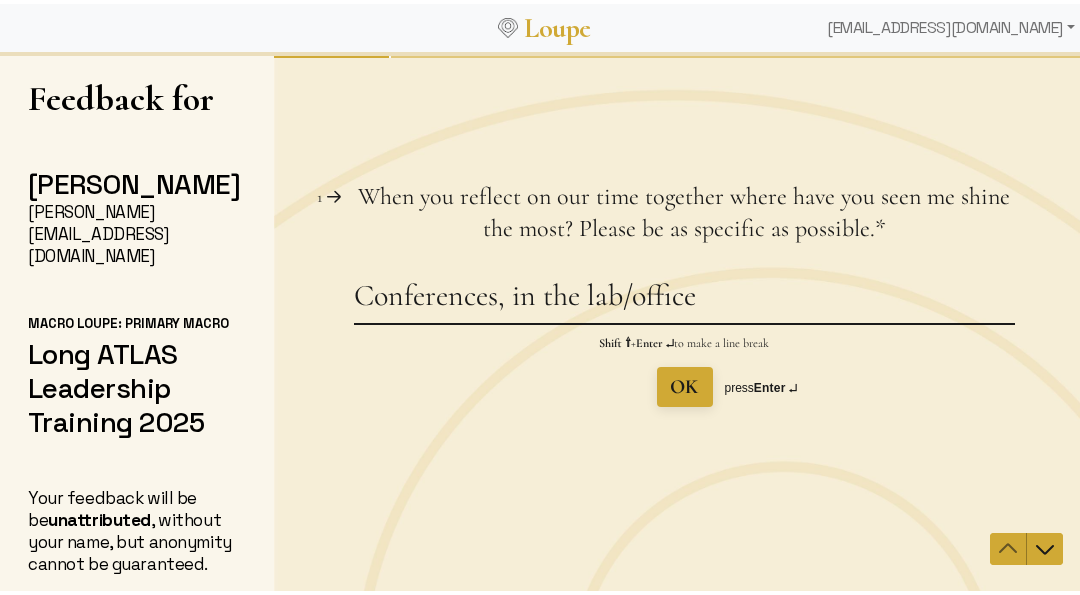 type on "Conferences, in the lab/office" 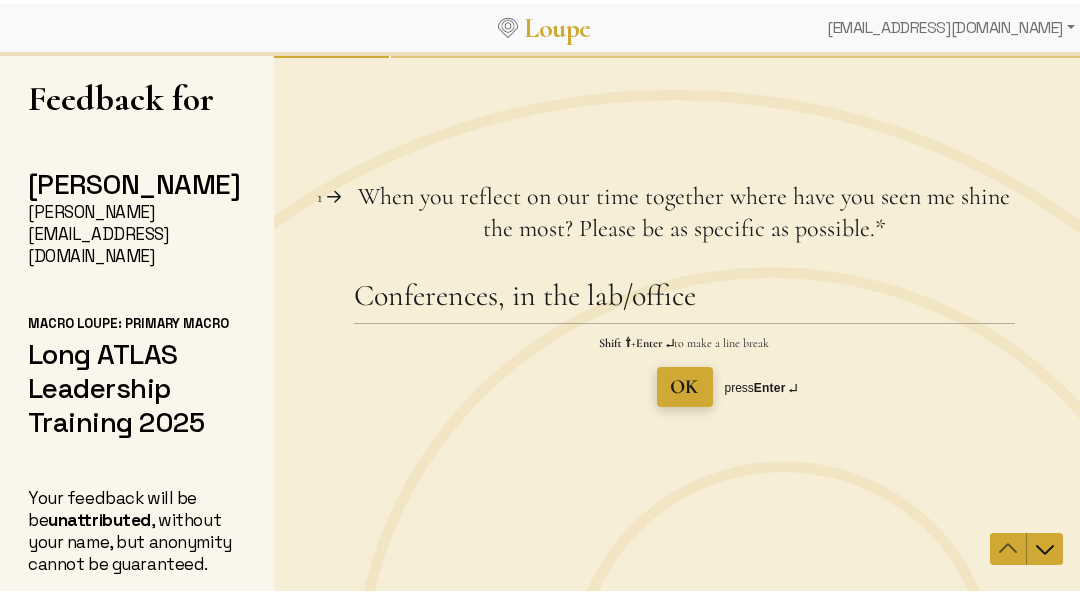click on "OK" at bounding box center [684, 387] 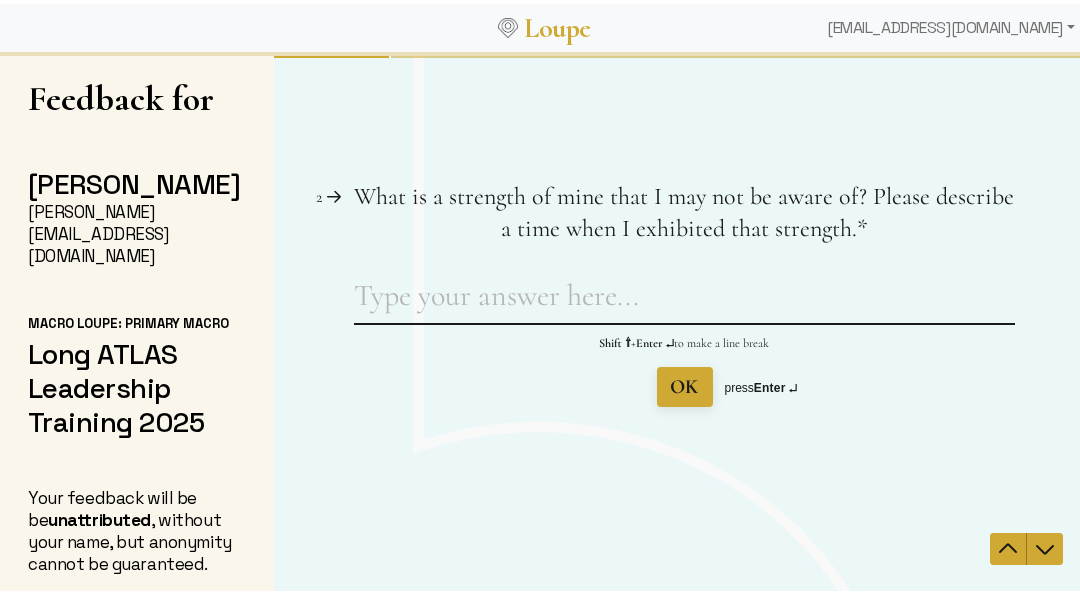 click on "What is a strength of mine that I may not be aware of? Please describe a time when I exhibited that strength.  This question is required." at bounding box center (683, 300) 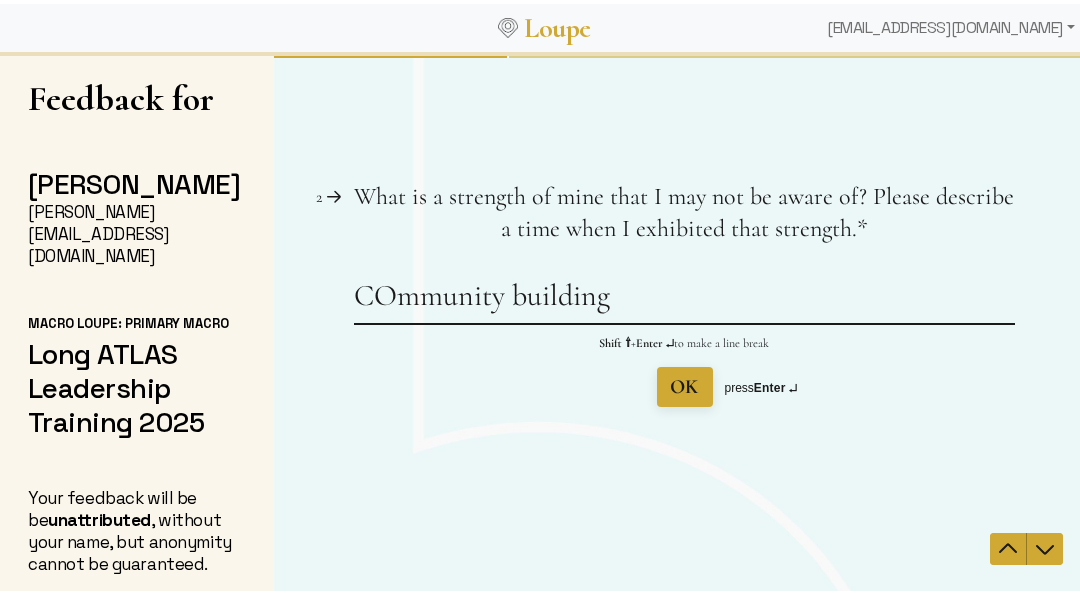 click on "COmmunity building" at bounding box center [683, 300] 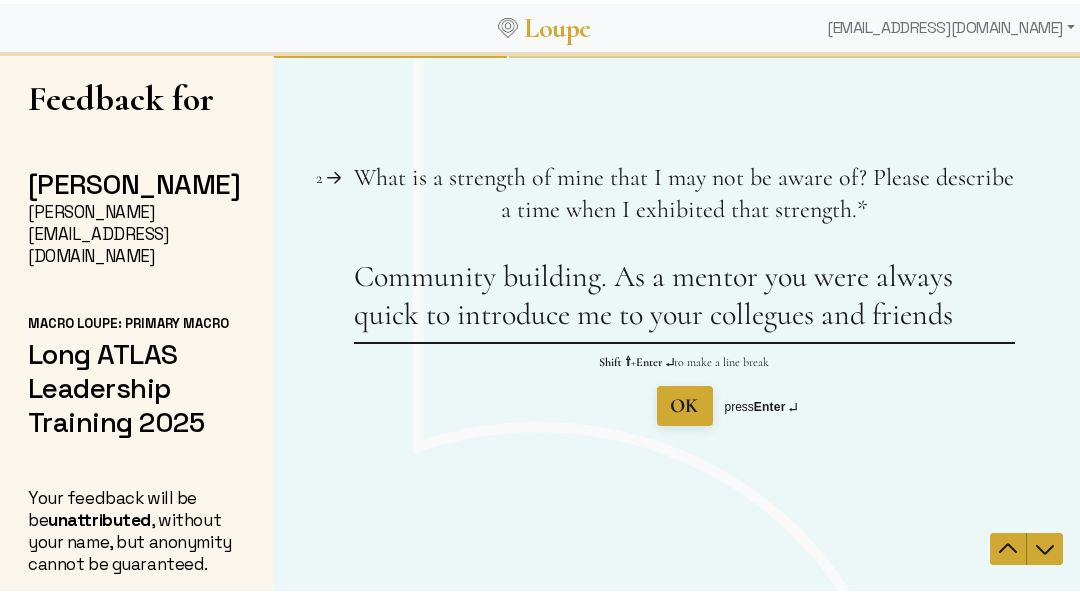 click on "Community building. As a mentor you were always quick to introduce me to your collegues and friends" at bounding box center (683, 300) 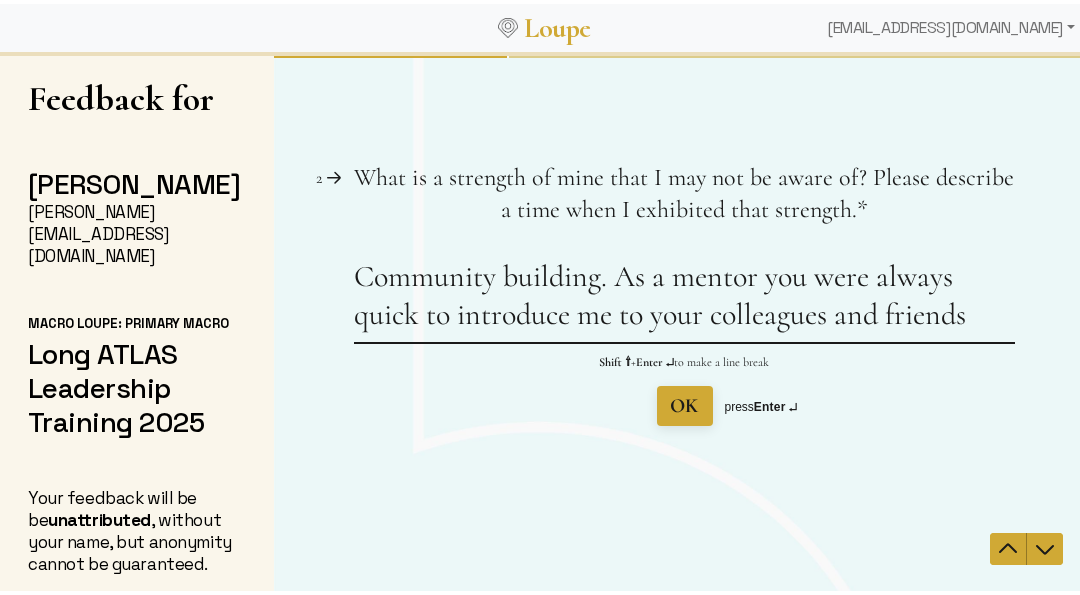 click on "Community building. As a mentor you were always quick to introduce me to your colleagues and friends" at bounding box center [683, 300] 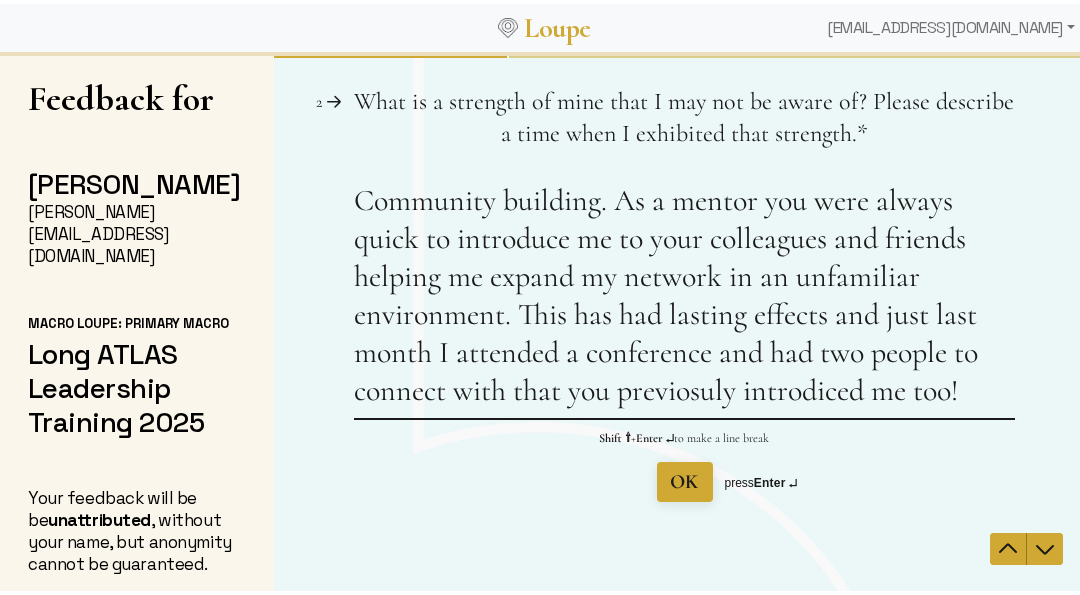 click on "Community building. As a mentor you were always quick to introduce me to your colleagues and friends helping me expand my network in an unfamiliar environment. This has had lasting effects and just last month I attended a conference and had two people to connect with that you previosuly introdiced me too!" at bounding box center (683, 300) 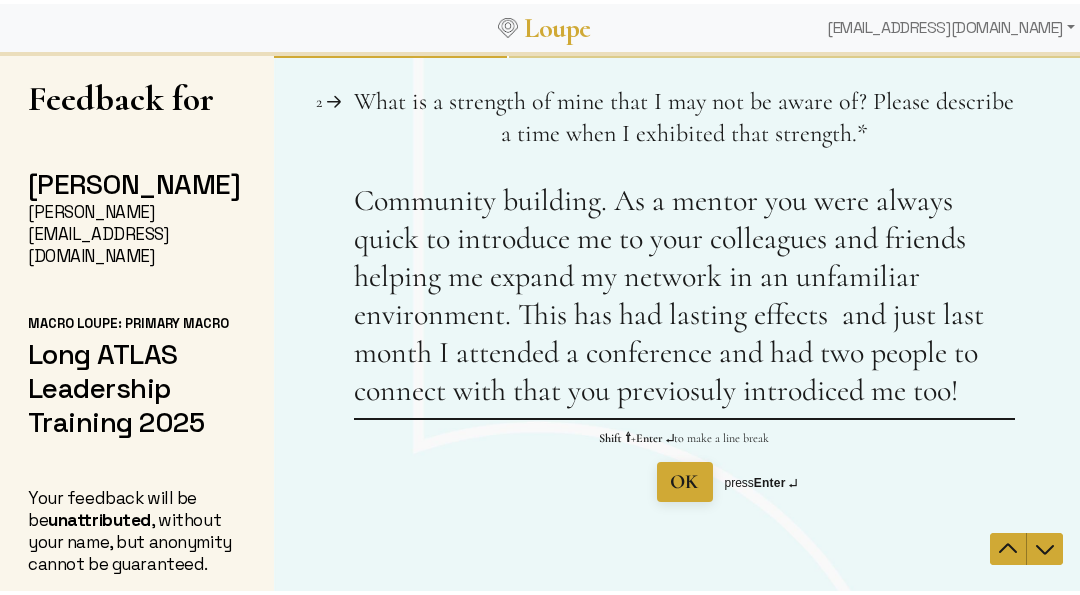 click on "Community building. As a mentor you were always quick to introduce me to your colleagues and friends helping me expand my network in an unfamiliar environment. This has had lasting effects  and just last month I attended a conference and had two people to connect with that you previosuly introdiced me too!" at bounding box center [683, 300] 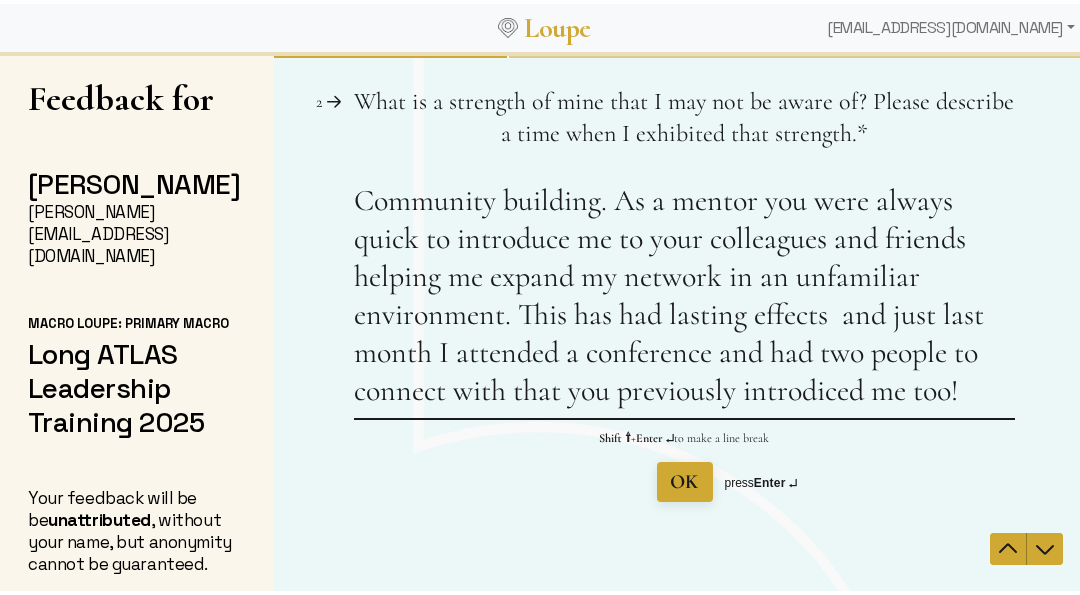 drag, startPoint x: 830, startPoint y: 346, endPoint x: 819, endPoint y: 365, distance: 21.954498 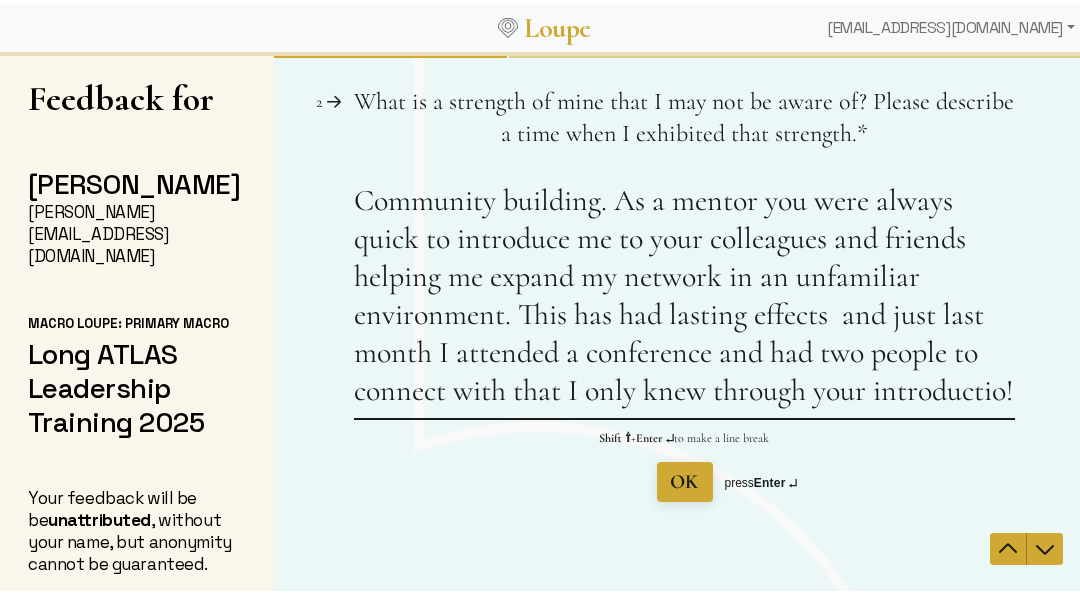 scroll, scrollTop: 0, scrollLeft: 0, axis: both 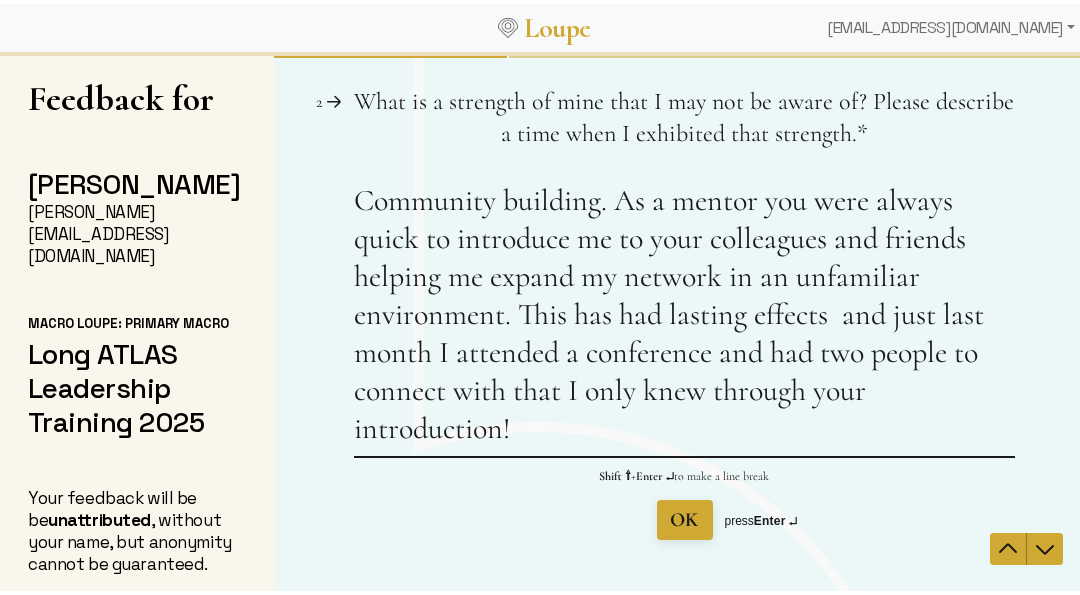 click on "Community building. As a mentor you were always quick to introduce me to your colleagues and friends helping me expand my network in an unfamiliar environment. This has had lasting effects  and just last month I attended a conference and had two people to connect with that I only knew through your introduction!" at bounding box center [683, 319] 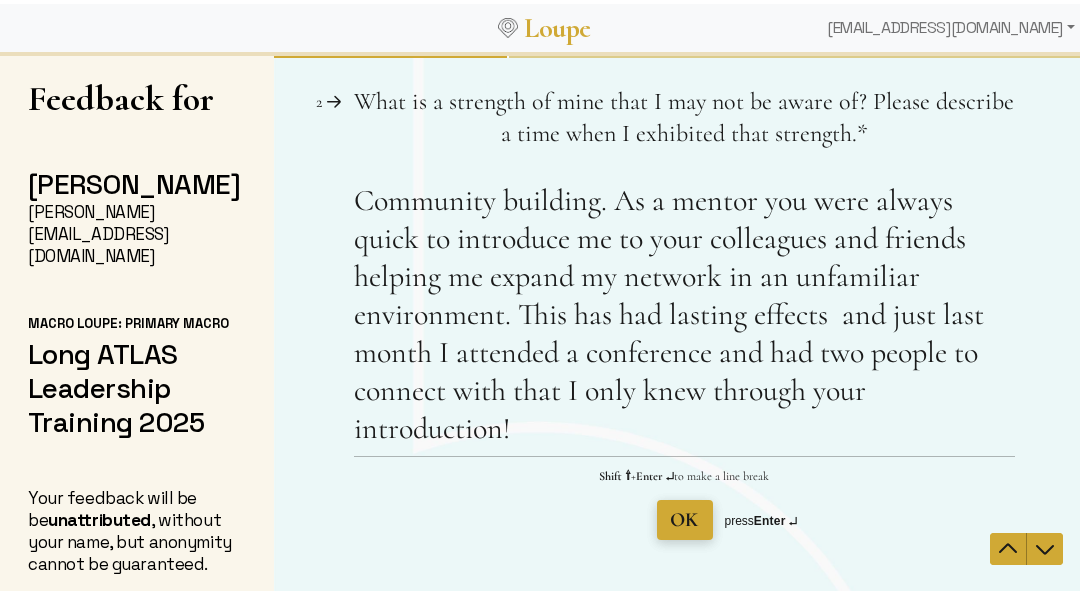 click on "OK" at bounding box center [684, 520] 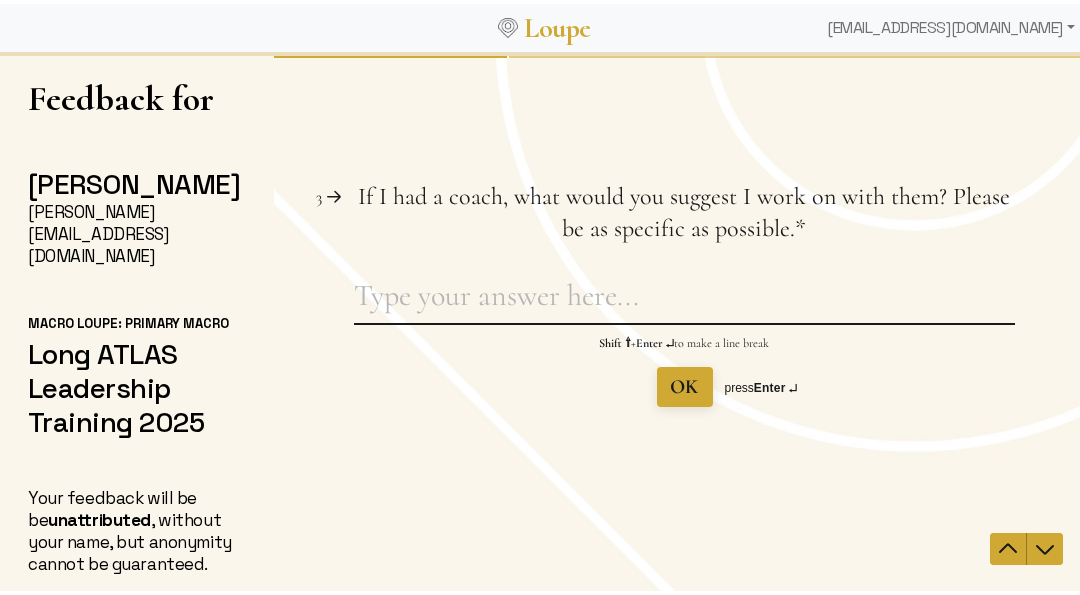 click on "If I had a coach, what would you suggest I work on with them? Please be as specific as possible.  This question is required." at bounding box center [683, 300] 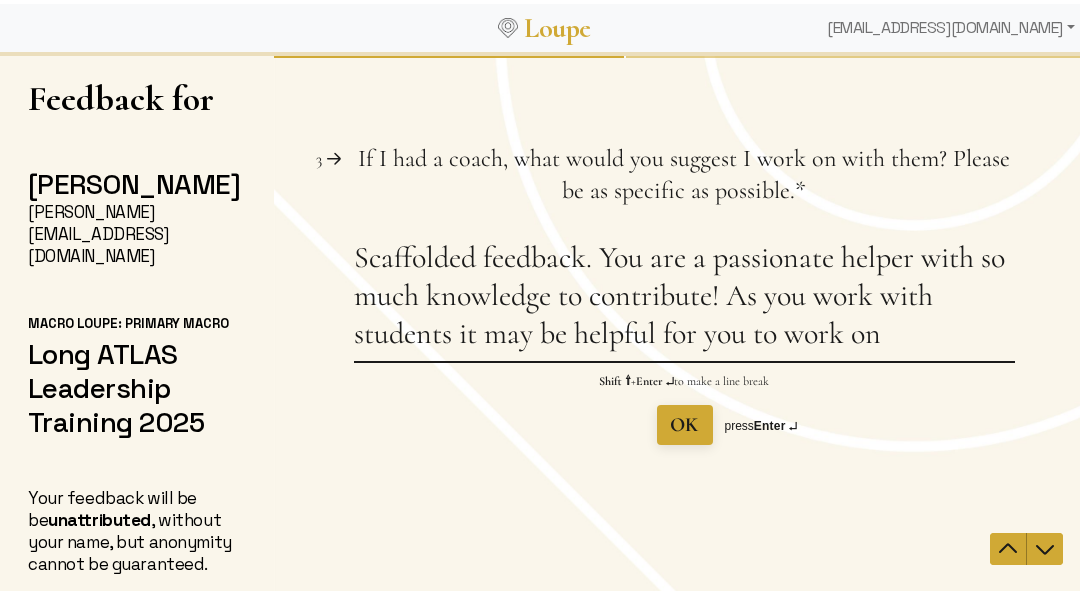 click on "Scaffolded feedback. You are a passionate helper with so much knowledge to contribute! As you work with students it may be helpful for you to work on" at bounding box center [683, 300] 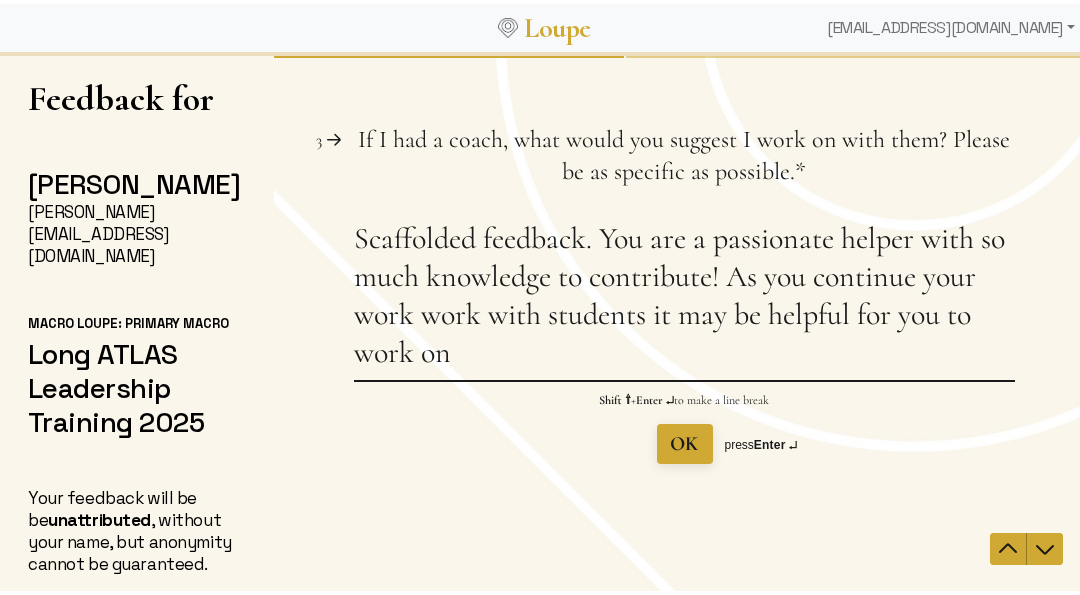 drag, startPoint x: 540, startPoint y: 317, endPoint x: 482, endPoint y: 327, distance: 58.855755 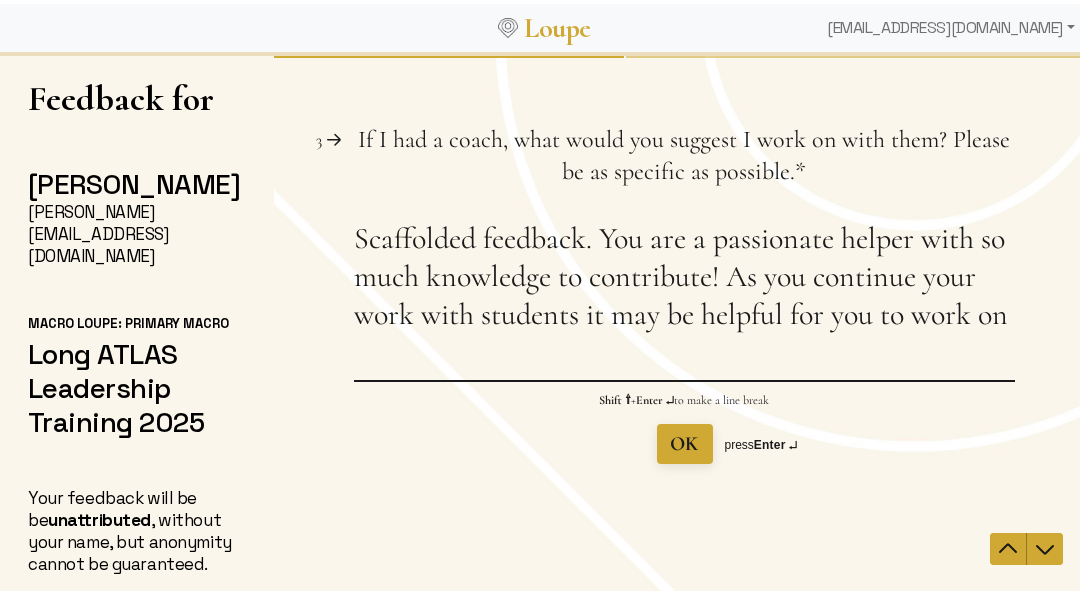 click on "Scaffolded feedback. You are a passionate helper with so much knowledge to contribute! As you continue your work with students it may be helpful for you to work on" at bounding box center (683, 300) 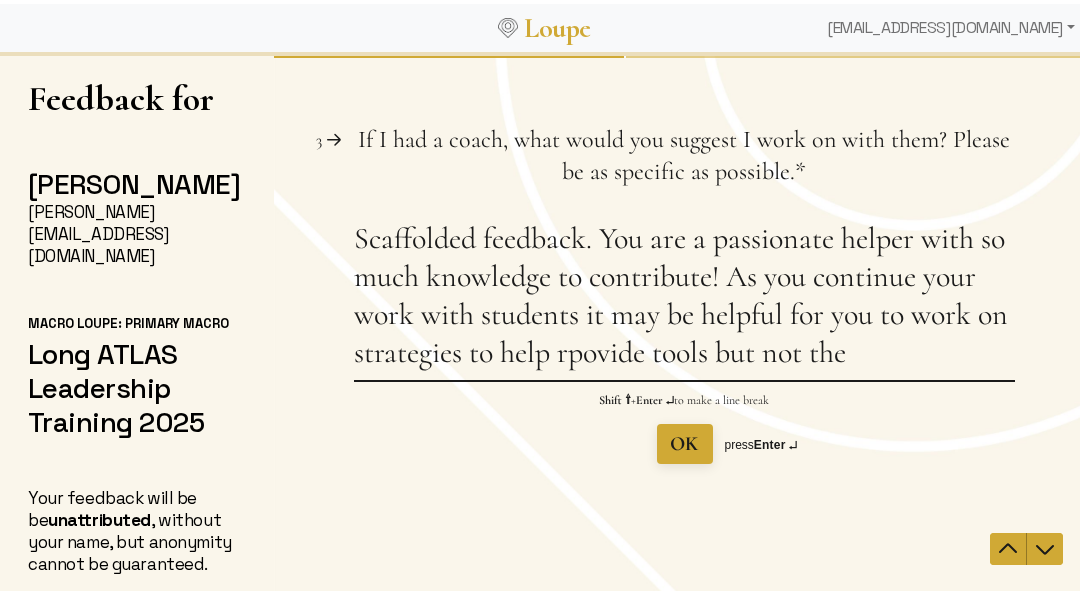 click on "Scaffolded feedback. You are a passionate helper with so much knowledge to contribute! As you continue your work with students it may be helpful for you to work on strategies to help rpovide tools but not the" at bounding box center [683, 300] 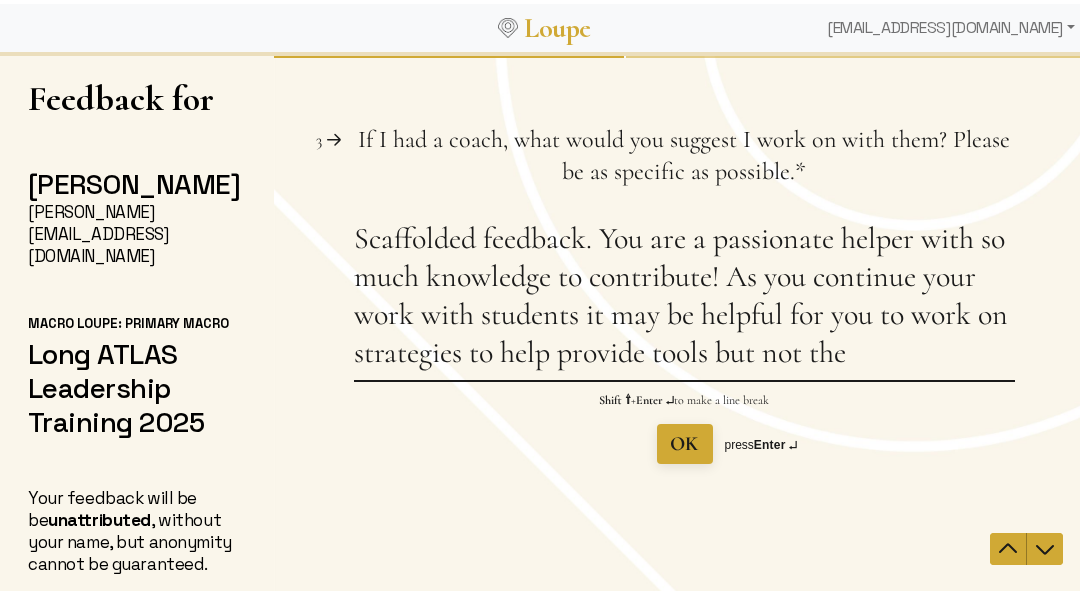 click on "Scaffolded feedback. You are a passionate helper with so much knowledge to contribute! As you continue your work with students it may be helpful for you to work on strategies to help provide tools but not the" at bounding box center (683, 300) 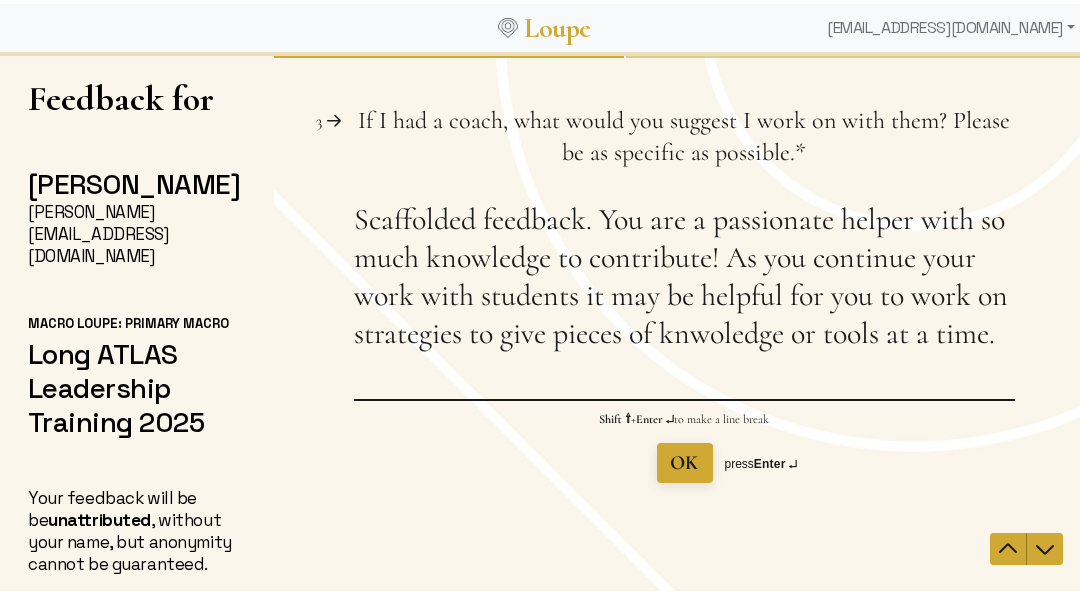 click on "Scaffolded feedback. You are a passionate helper with so much knowledge to contribute! As you continue your work with students it may be helpful for you to work on strategies to give pieces of knwoledge or tools at a time." at bounding box center (683, 300) 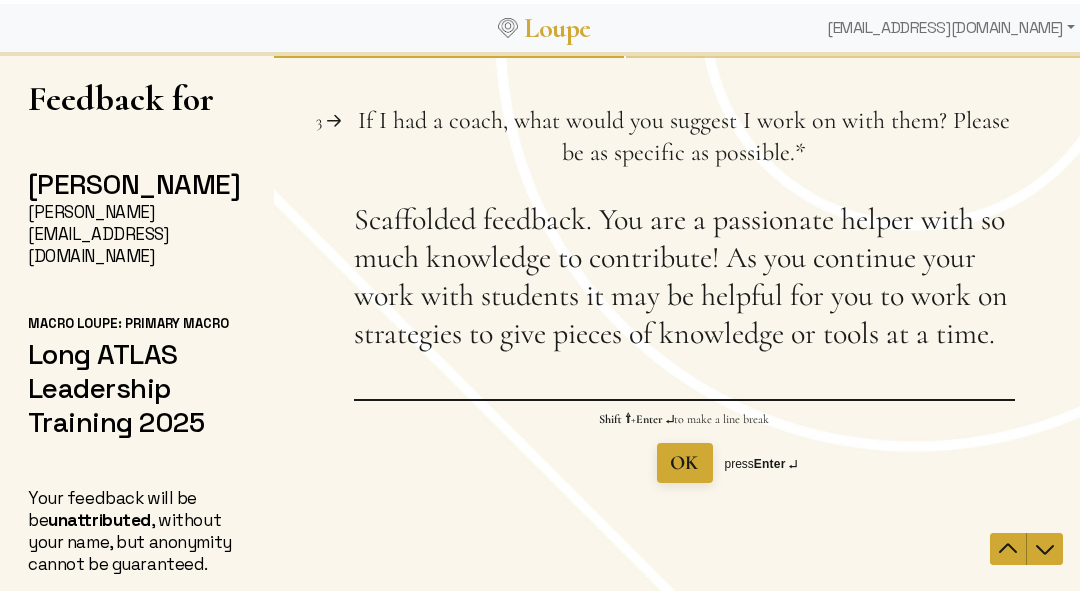 drag, startPoint x: 531, startPoint y: 376, endPoint x: 447, endPoint y: 312, distance: 105.60303 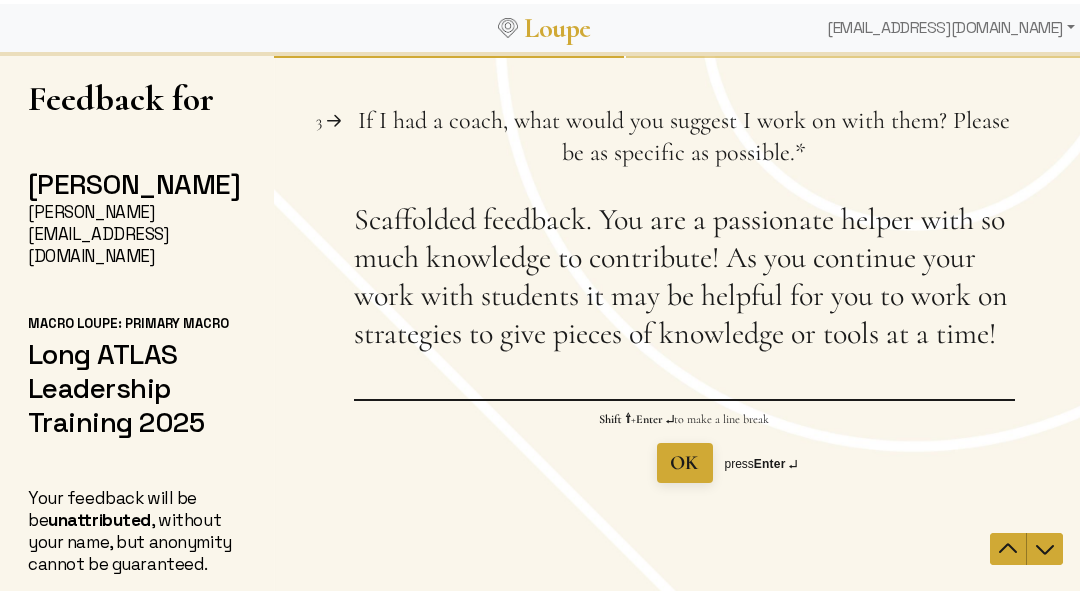 click on "Scaffolded feedback. You are a passionate helper with so much knowledge to contribute! As you continue your work with students it may be helpful for you to work on strategies to give pieces of knowledge or tools at a time!" at bounding box center (683, 300) 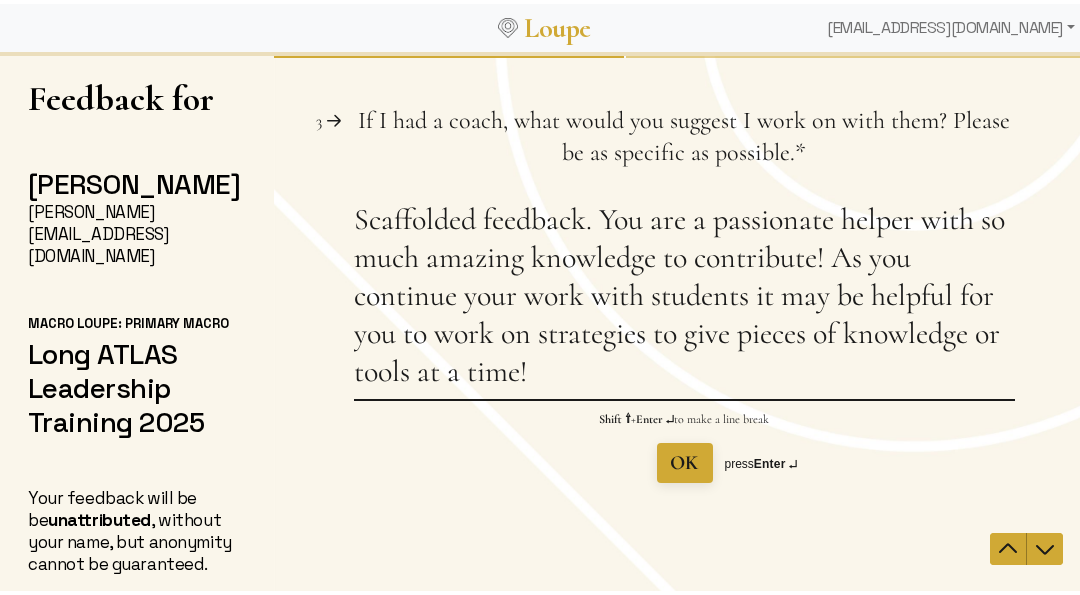 drag, startPoint x: 496, startPoint y: 293, endPoint x: 506, endPoint y: 319, distance: 27.856777 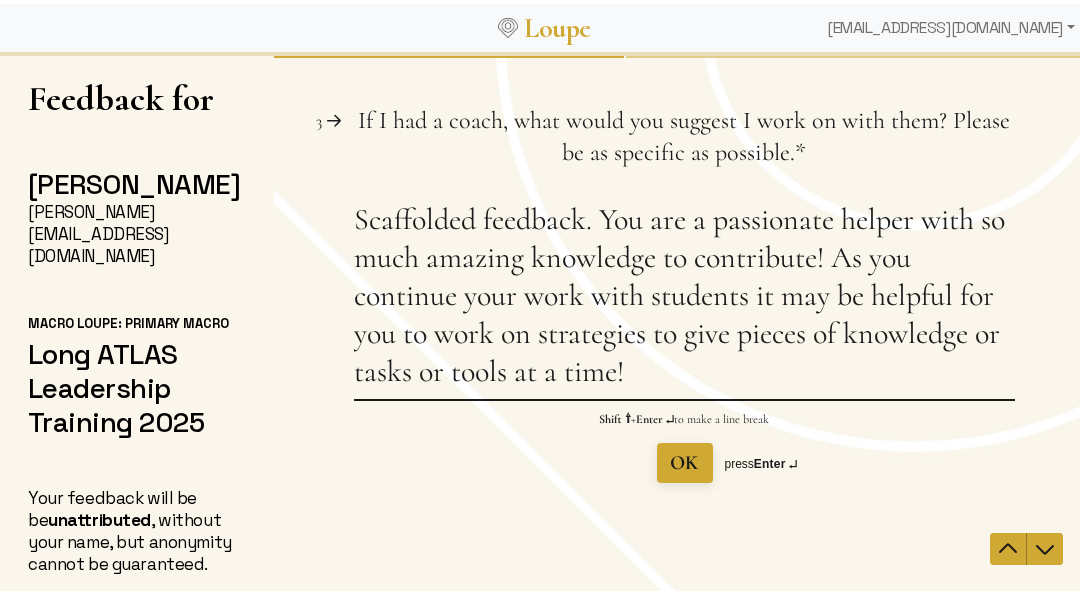 drag, startPoint x: 534, startPoint y: 370, endPoint x: 455, endPoint y: 379, distance: 79.51101 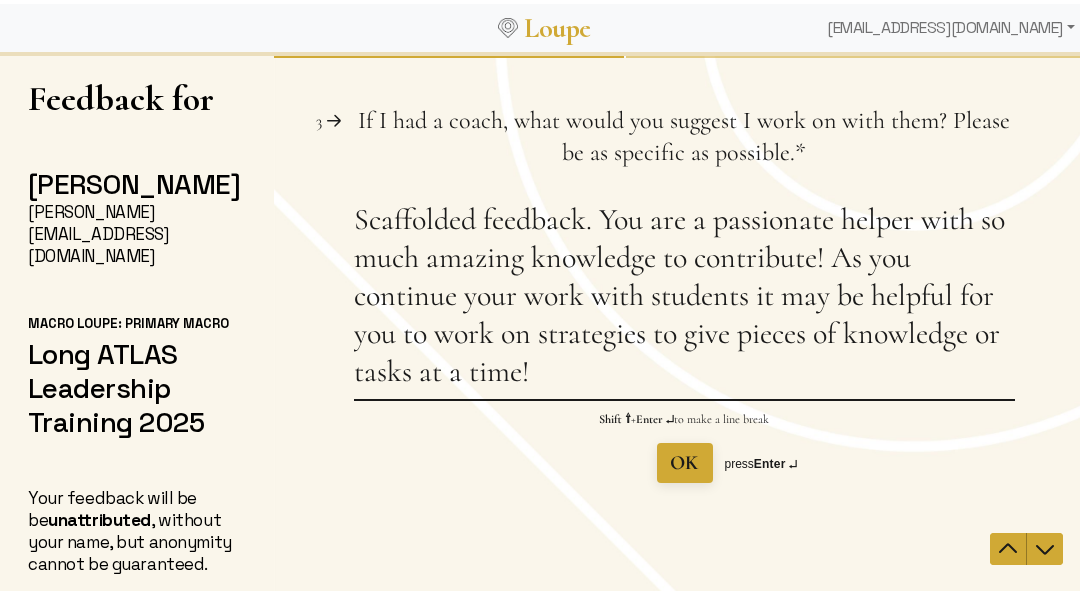 click on "Scaffolded feedback. You are a passionate helper with so much amazing knowledge to contribute! As you continue your work with students it may be helpful for you to work on strategies to give pieces of knowledge or tasks at a time!" at bounding box center [683, 300] 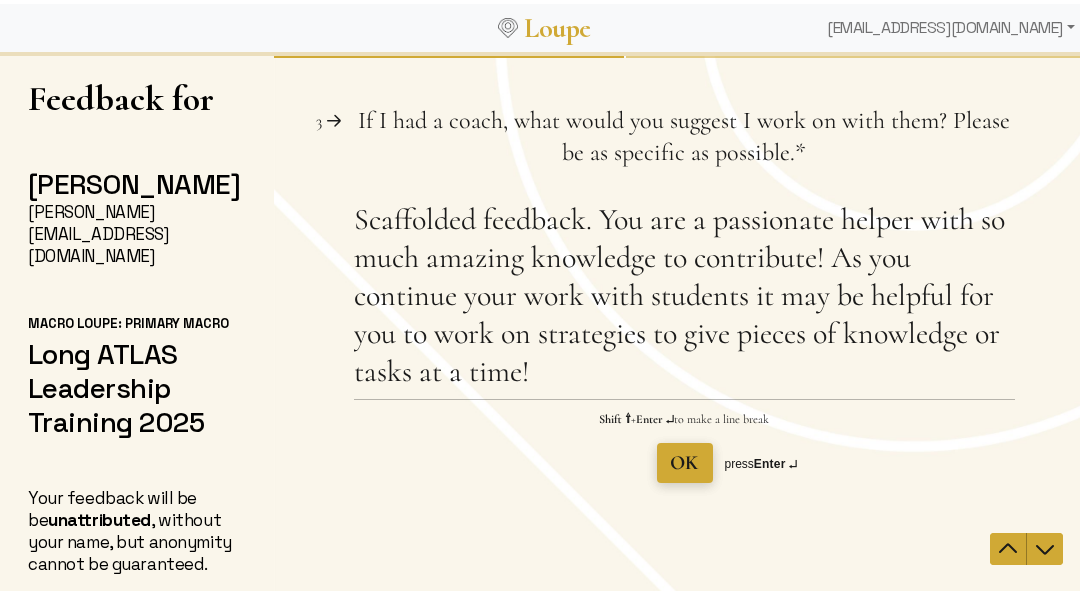 click on "OK" at bounding box center (684, 463) 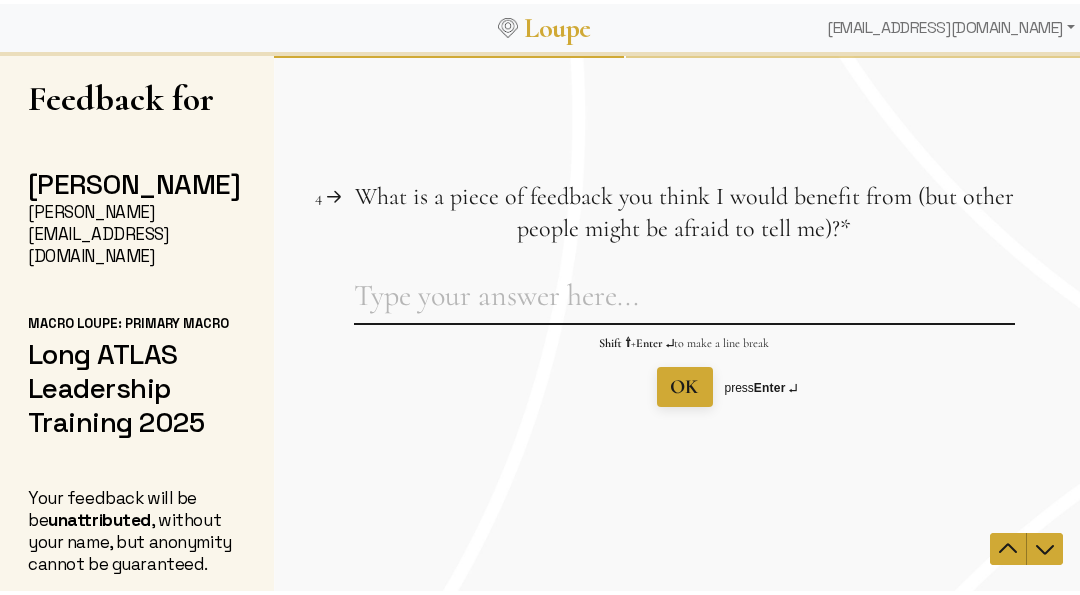 click on "What is a piece of feedback you think I would benefit from (but other people might be afraid to tell me)?  This question is required." at bounding box center (683, 300) 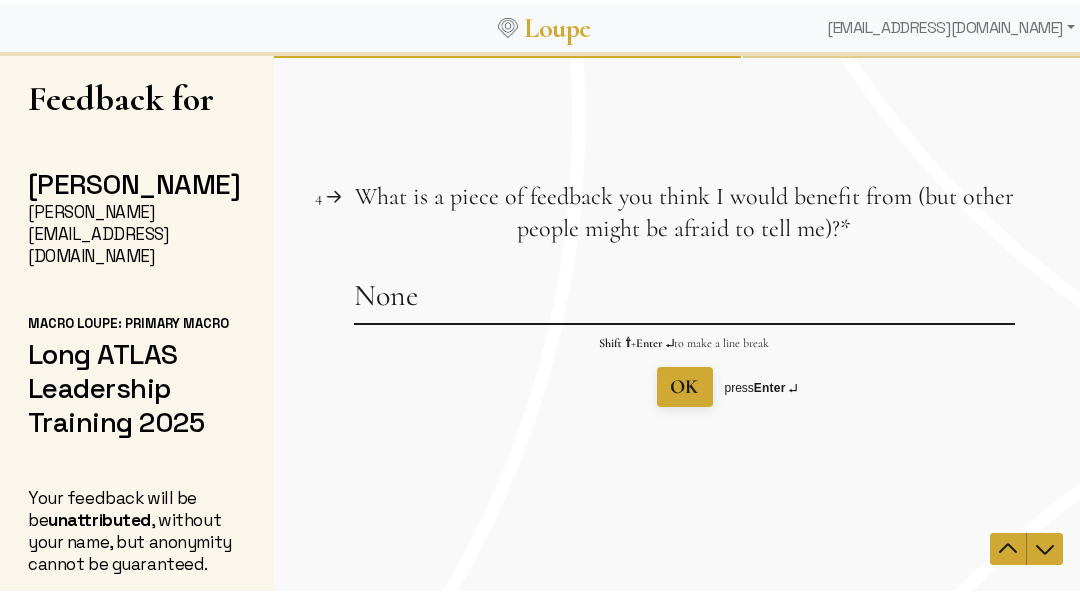 type on "None" 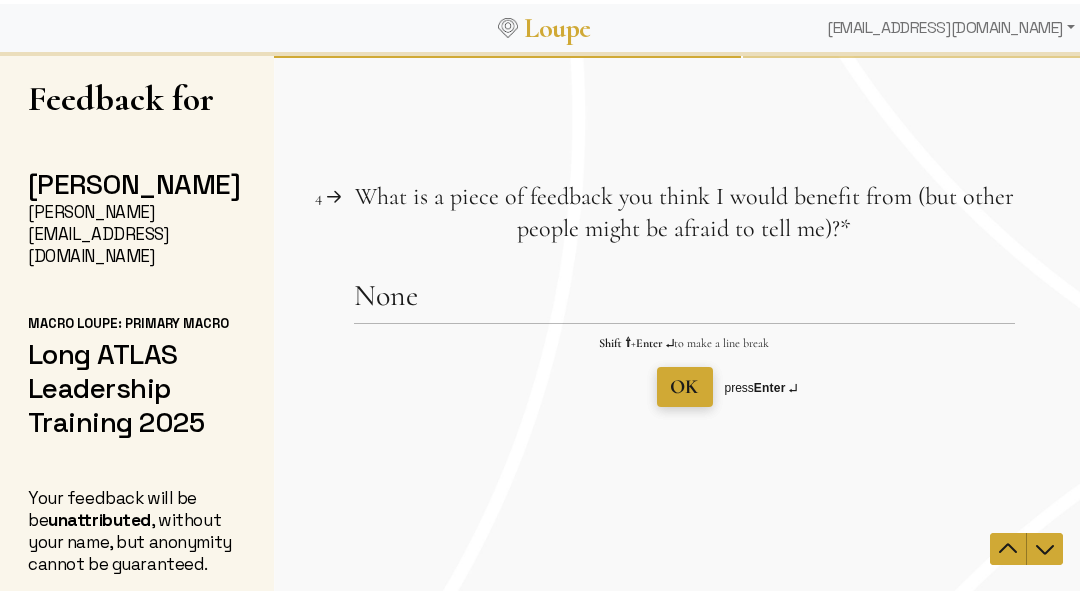 click on "OK" at bounding box center [684, 387] 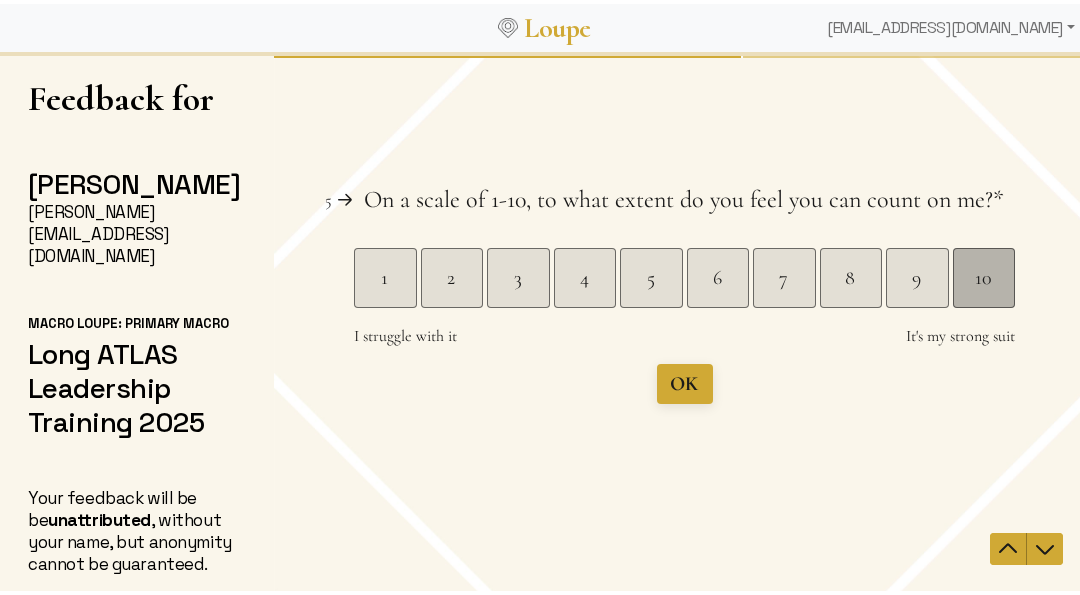 click on "10" at bounding box center (983, 278) 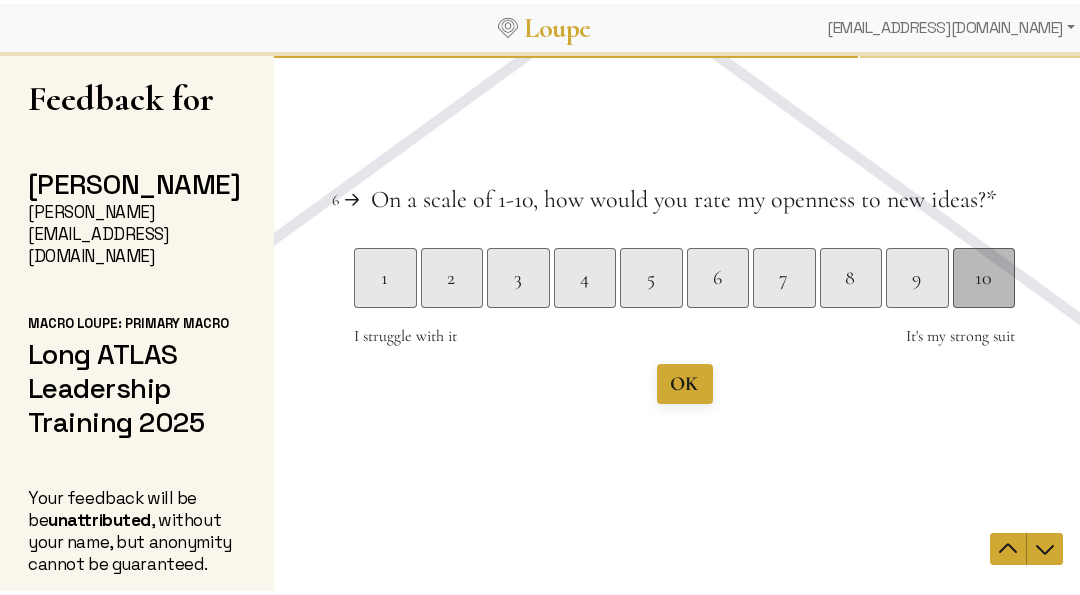 click on "10" at bounding box center (983, 278) 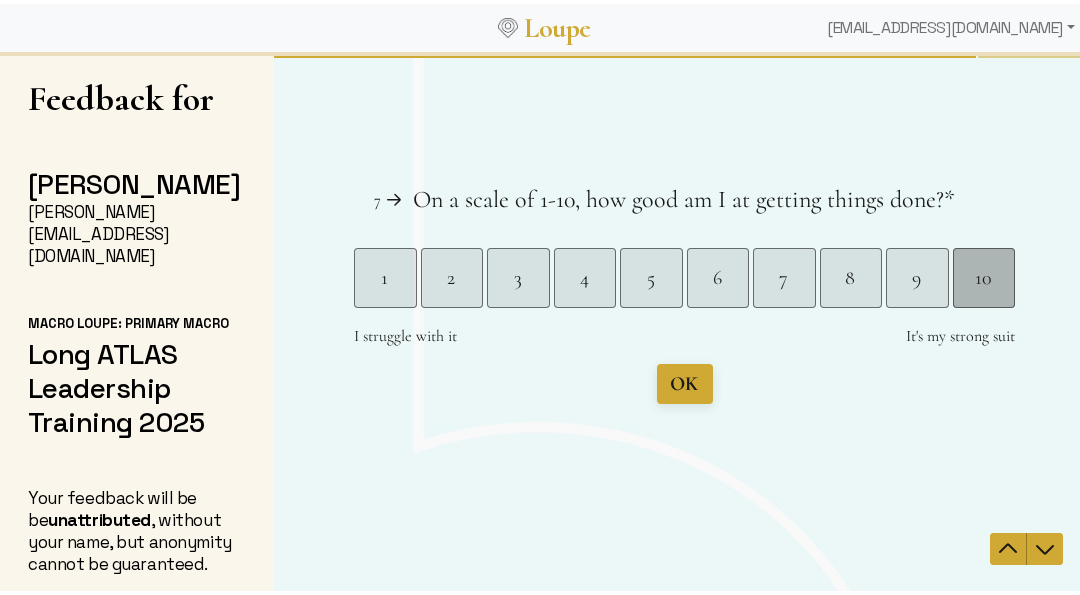 click on "10" at bounding box center (983, 278) 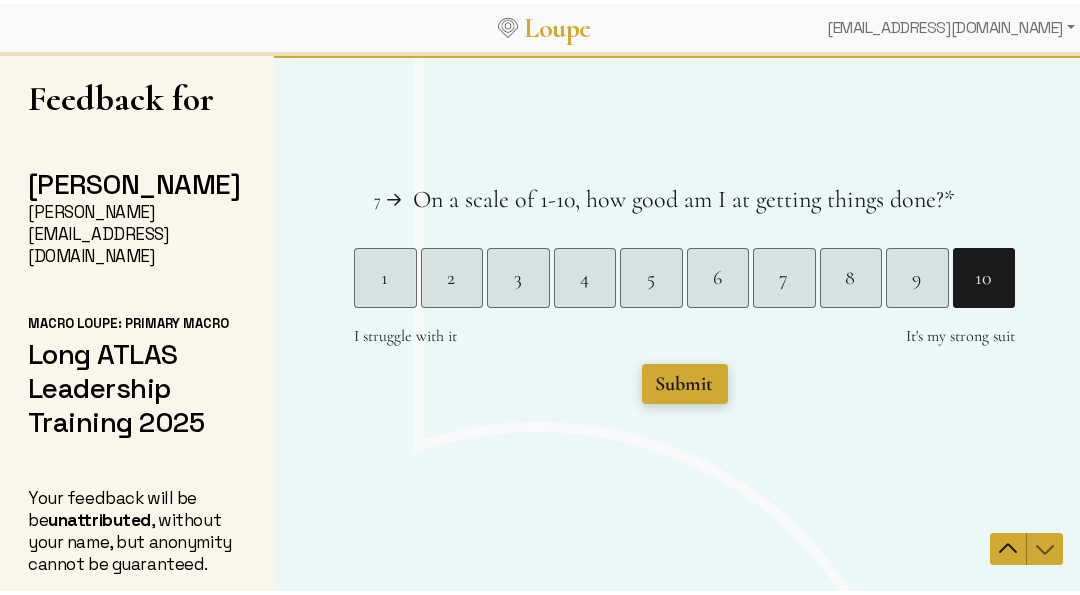 click on "Submit" at bounding box center (684, 384) 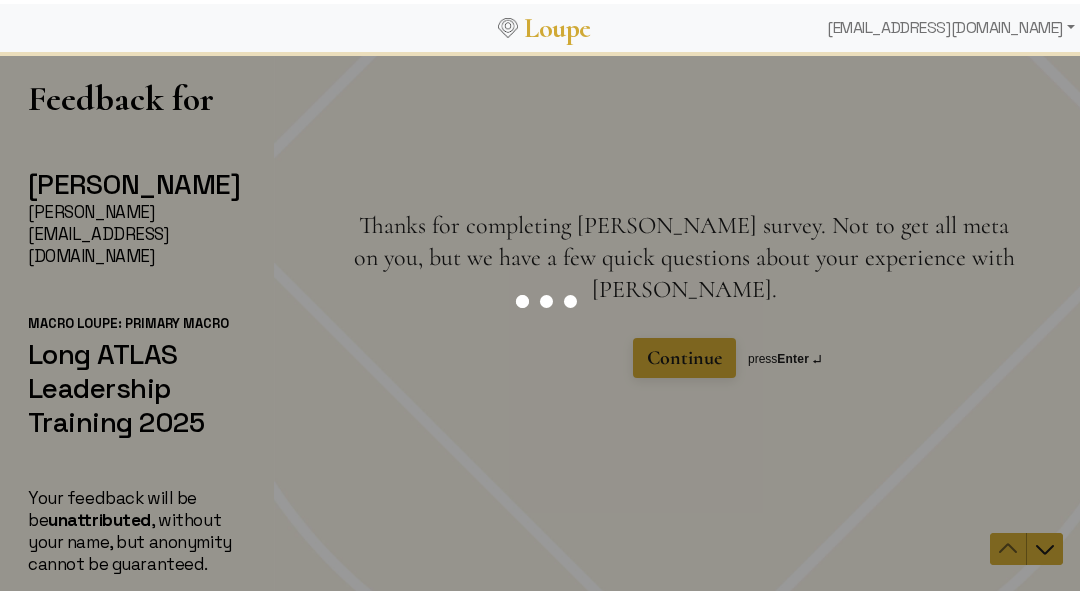 scroll, scrollTop: 0, scrollLeft: 0, axis: both 